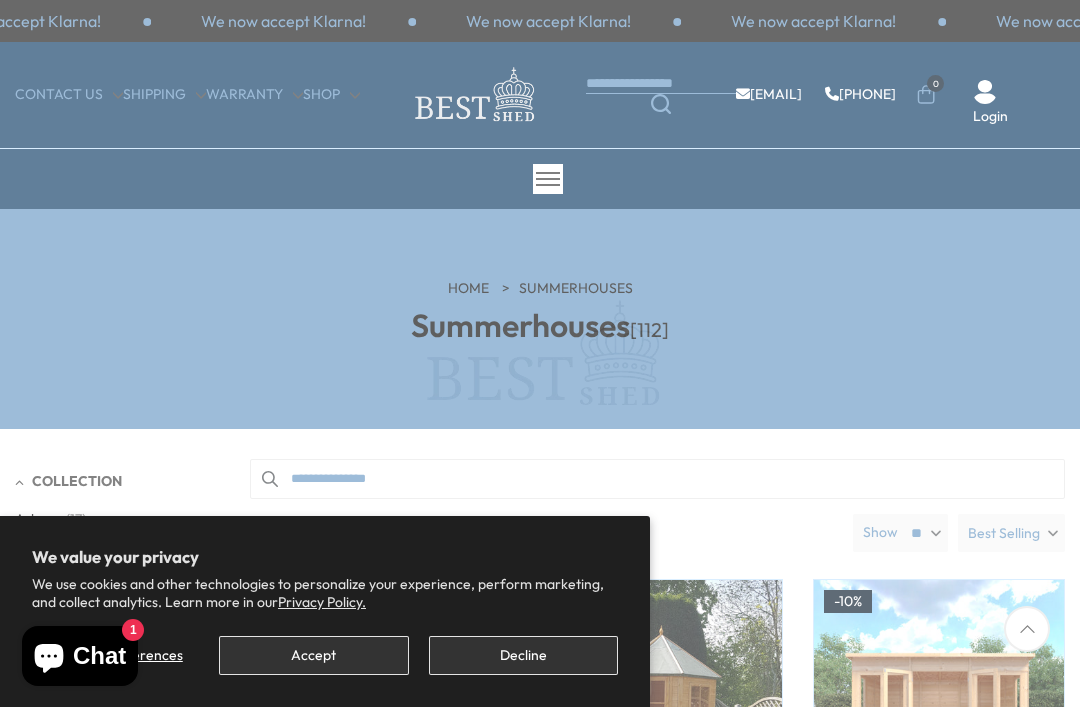 scroll, scrollTop: 0, scrollLeft: 0, axis: both 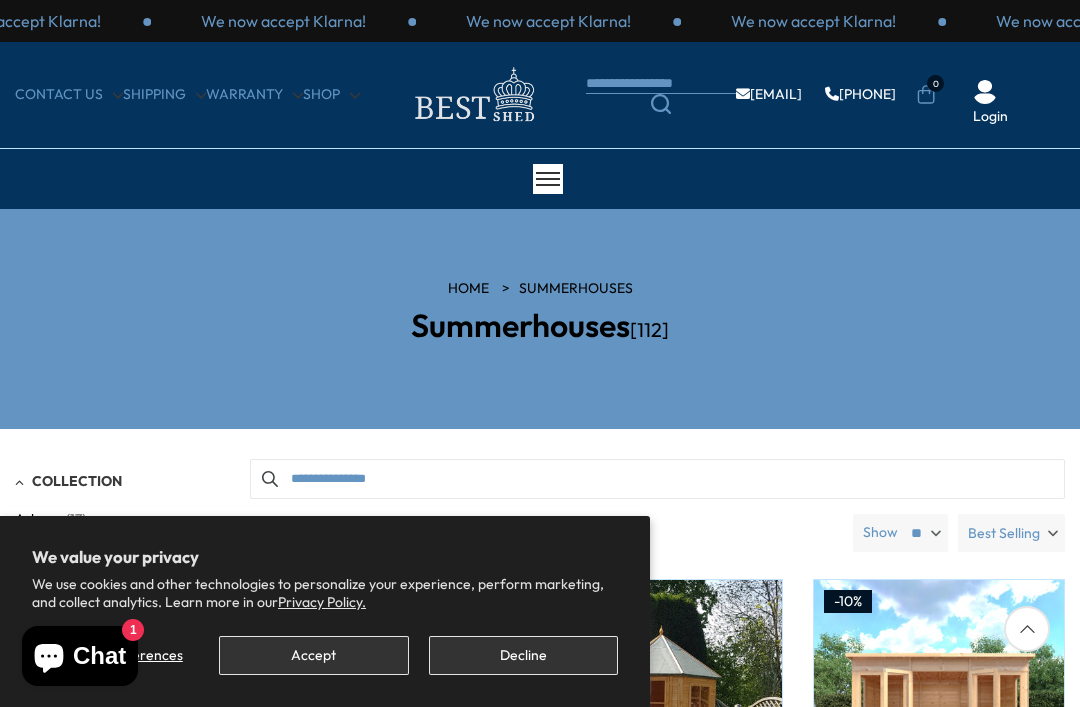 click on "Accept" at bounding box center (313, 655) 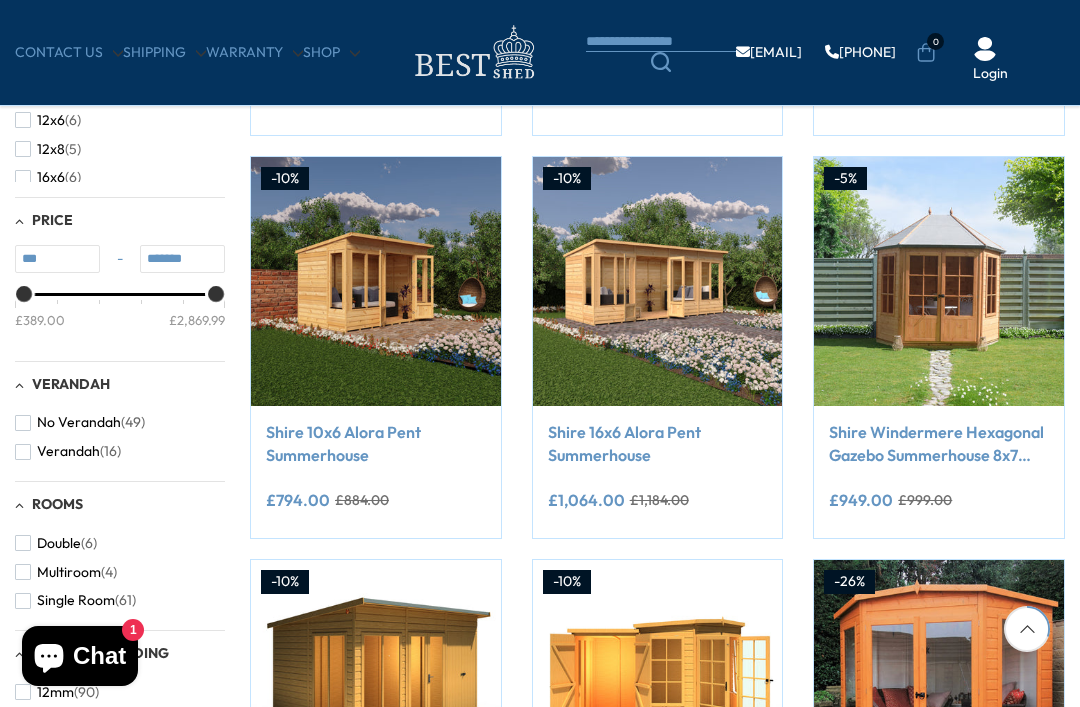 scroll, scrollTop: 754, scrollLeft: 0, axis: vertical 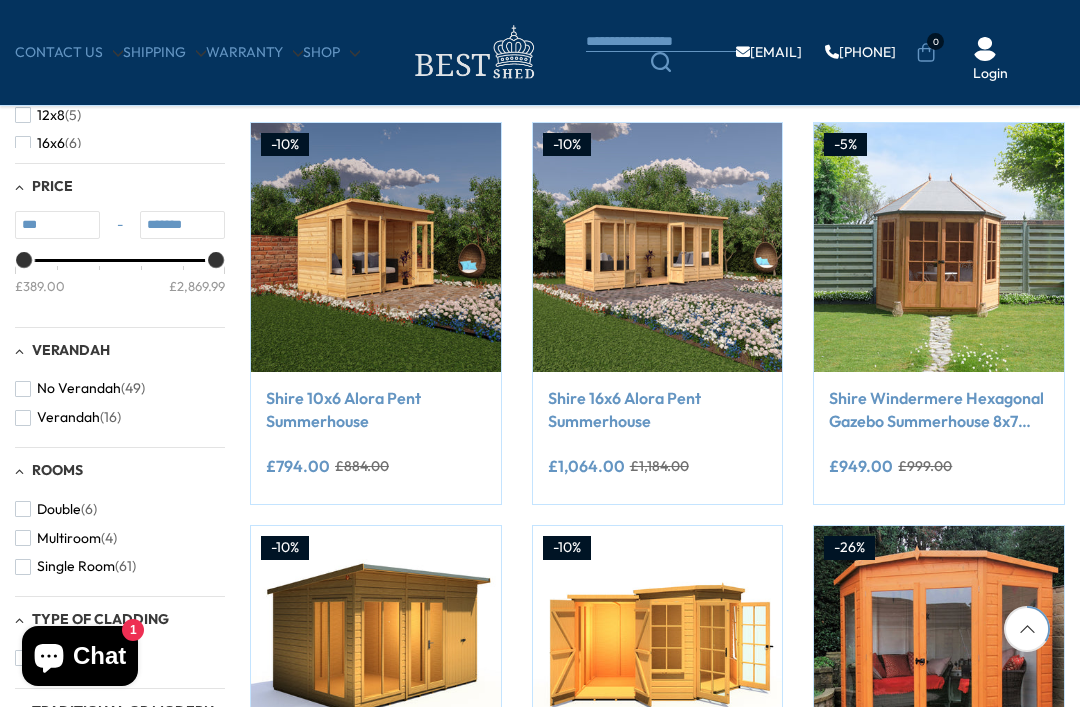 click on "Shire Windermere Hexagonal Gazebo Summerhouse 8x7 Double doors 12mm Cladding" at bounding box center (939, 409) 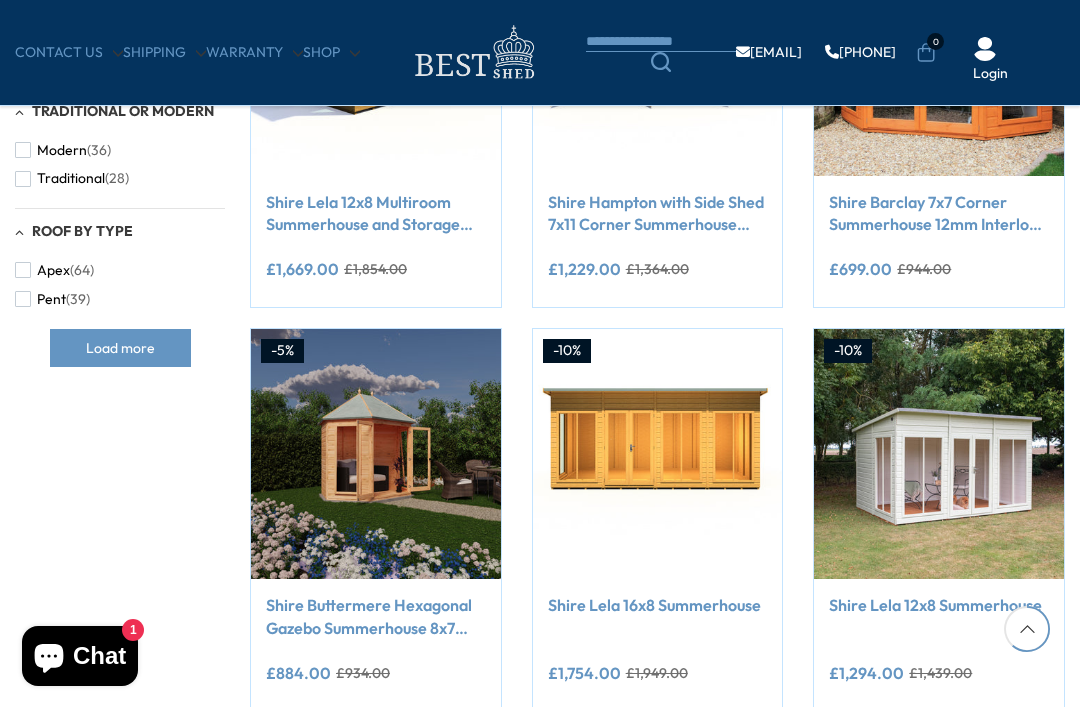 scroll, scrollTop: 1293, scrollLeft: 0, axis: vertical 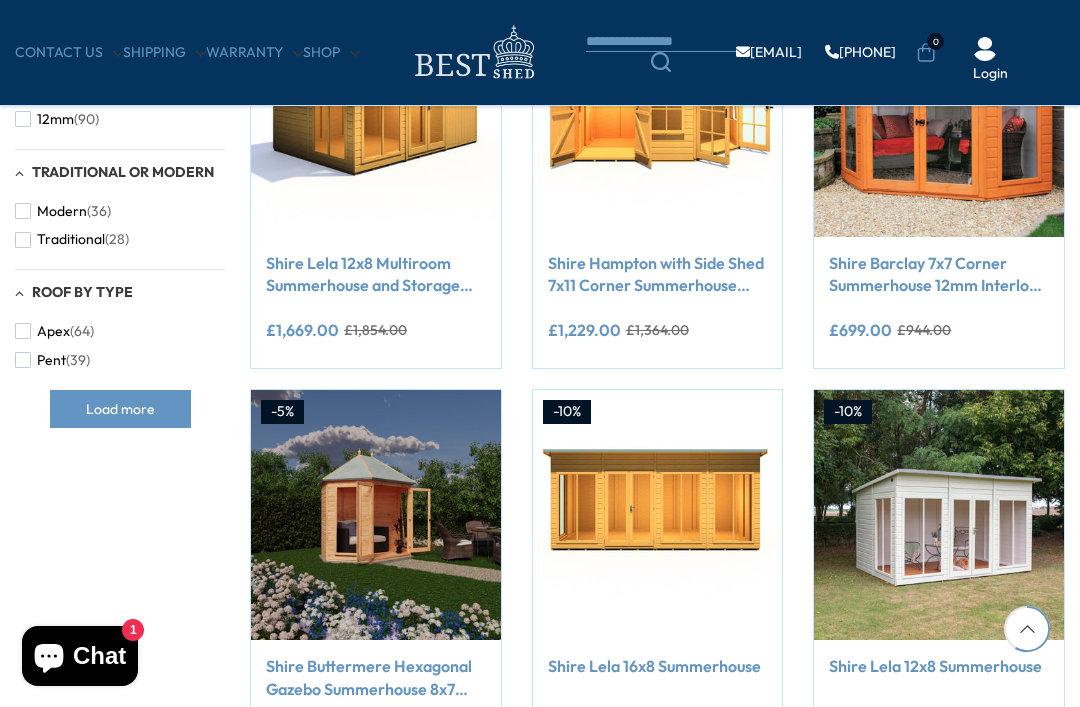 click on "Shire Barclay 7x7 Corner Summerhouse 12mm Interlock Cladding" at bounding box center [939, 274] 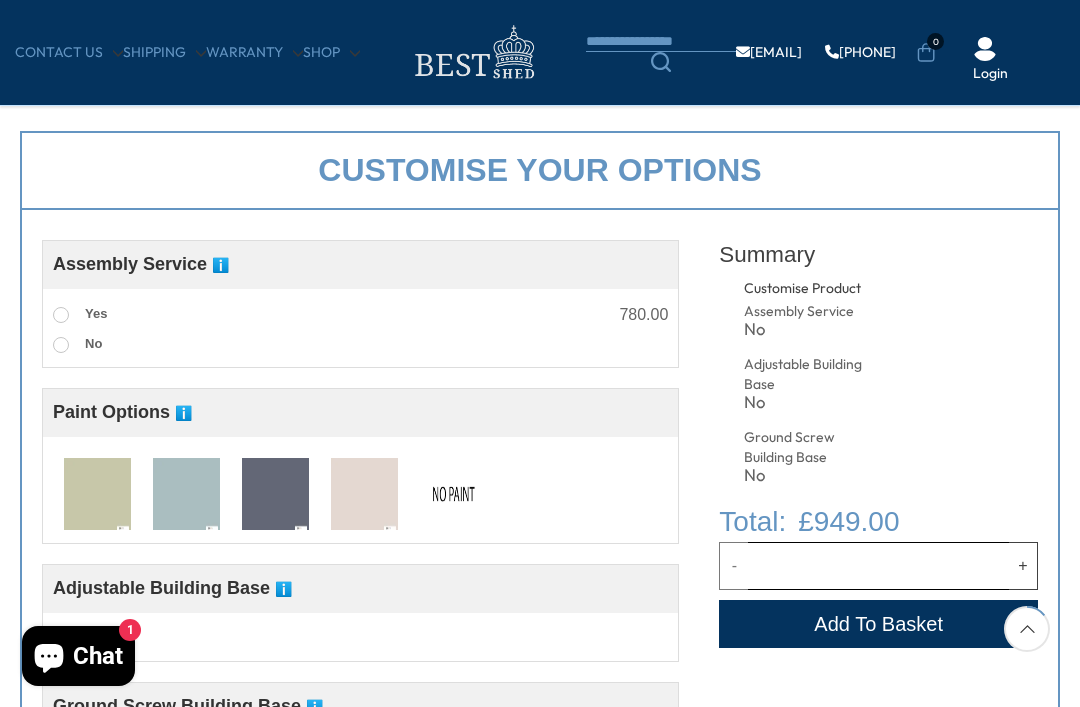scroll, scrollTop: 556, scrollLeft: 0, axis: vertical 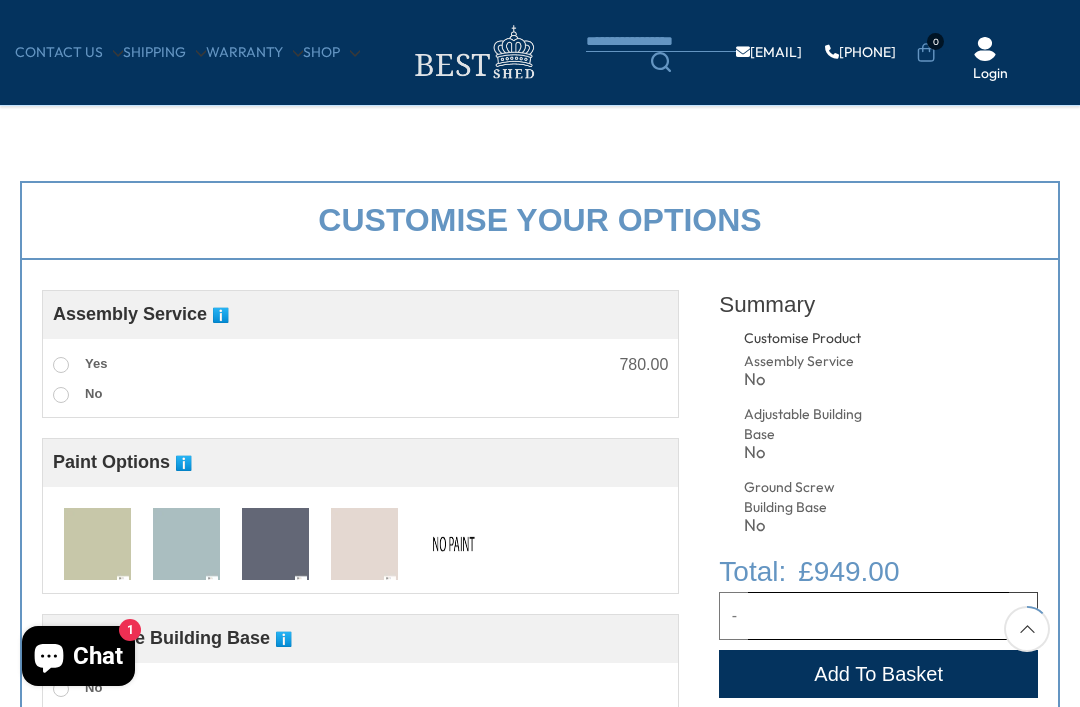click at bounding box center (186, 545) 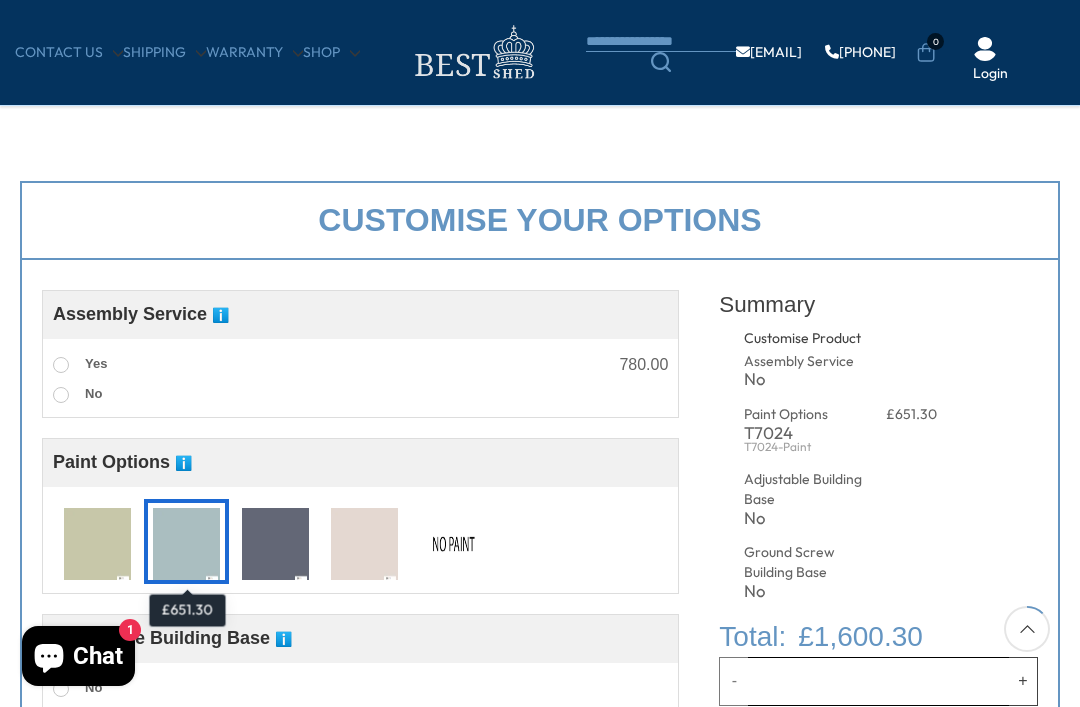 click at bounding box center (61, 365) 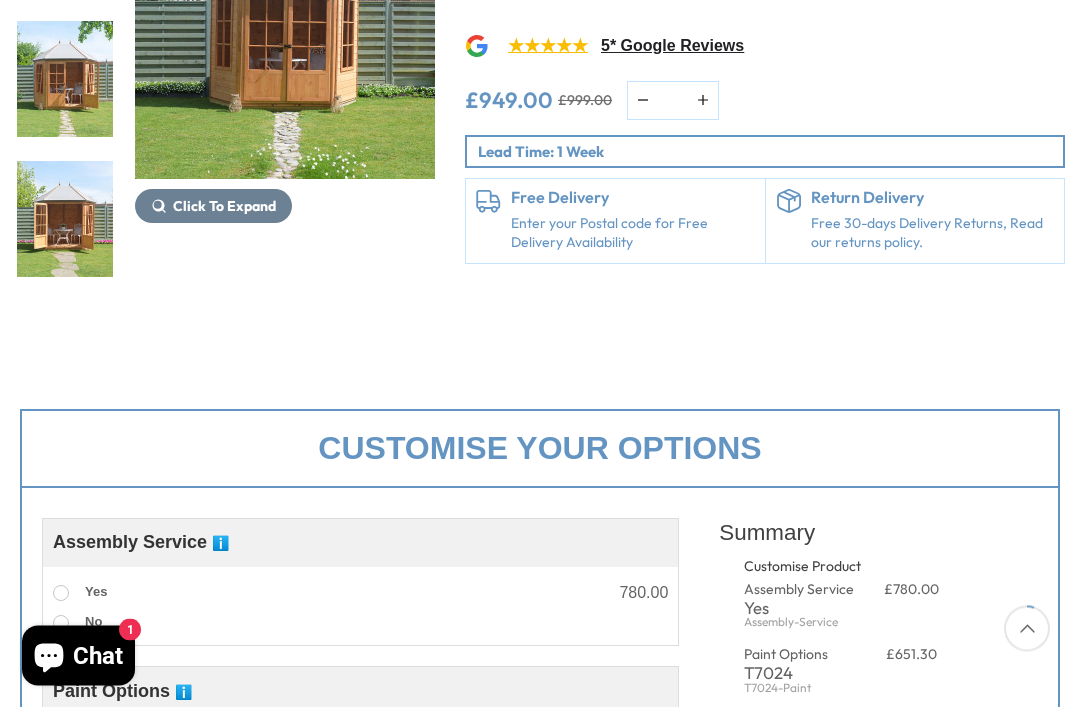 scroll, scrollTop: 0, scrollLeft: 0, axis: both 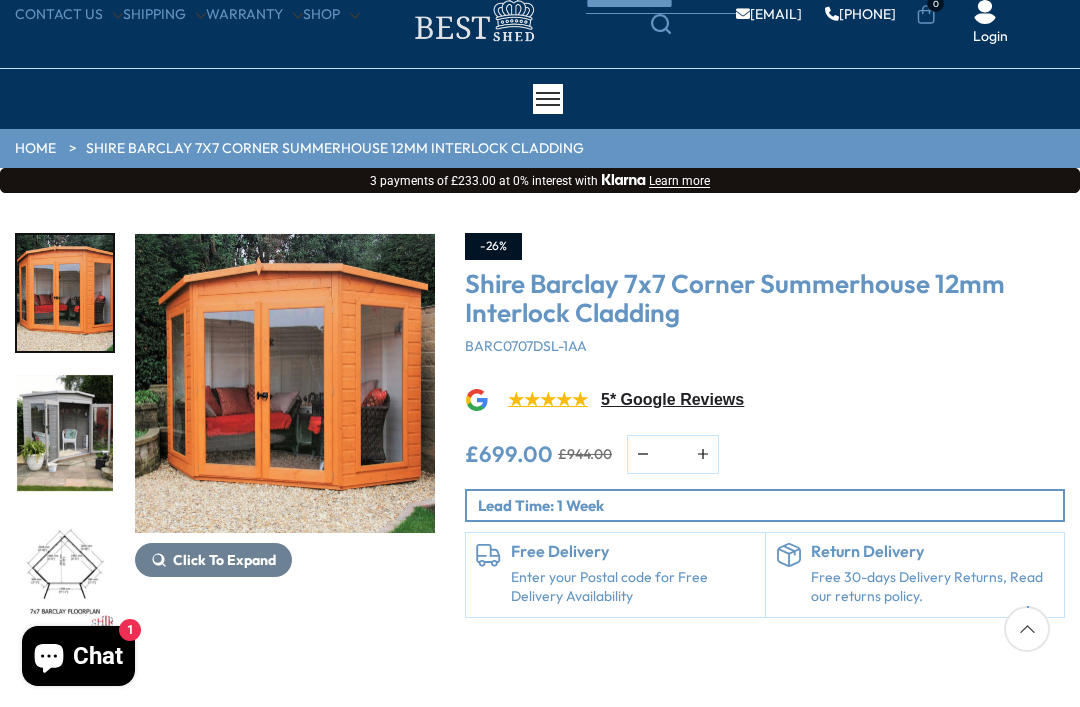 click at bounding box center [65, 573] 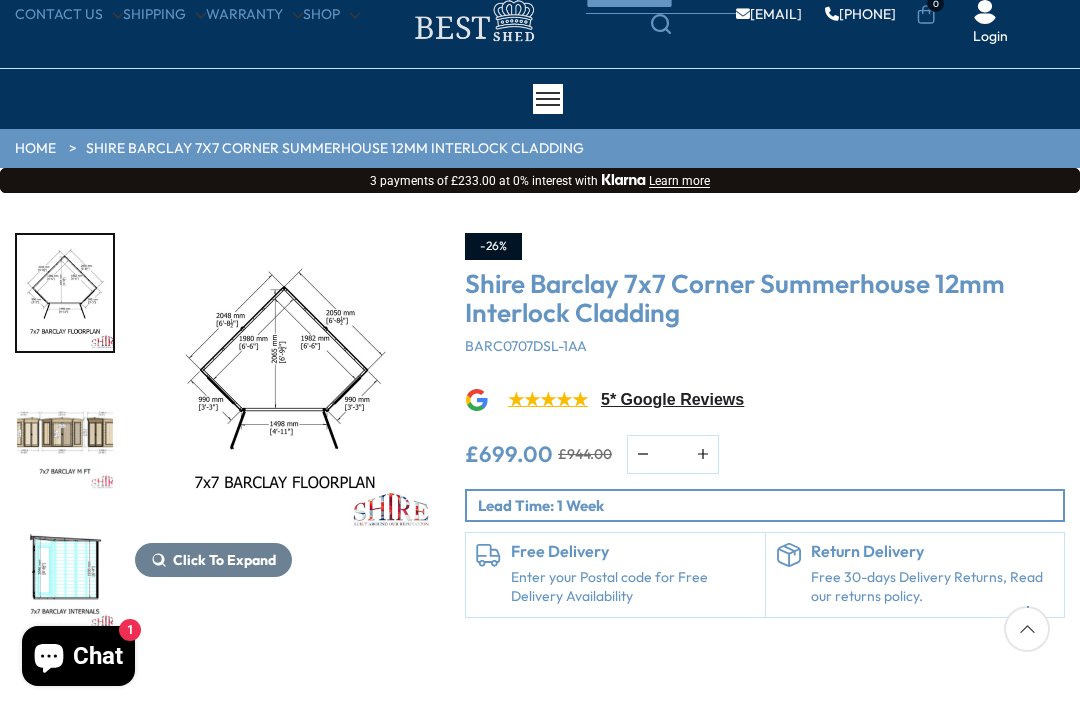 click at bounding box center (65, 433) 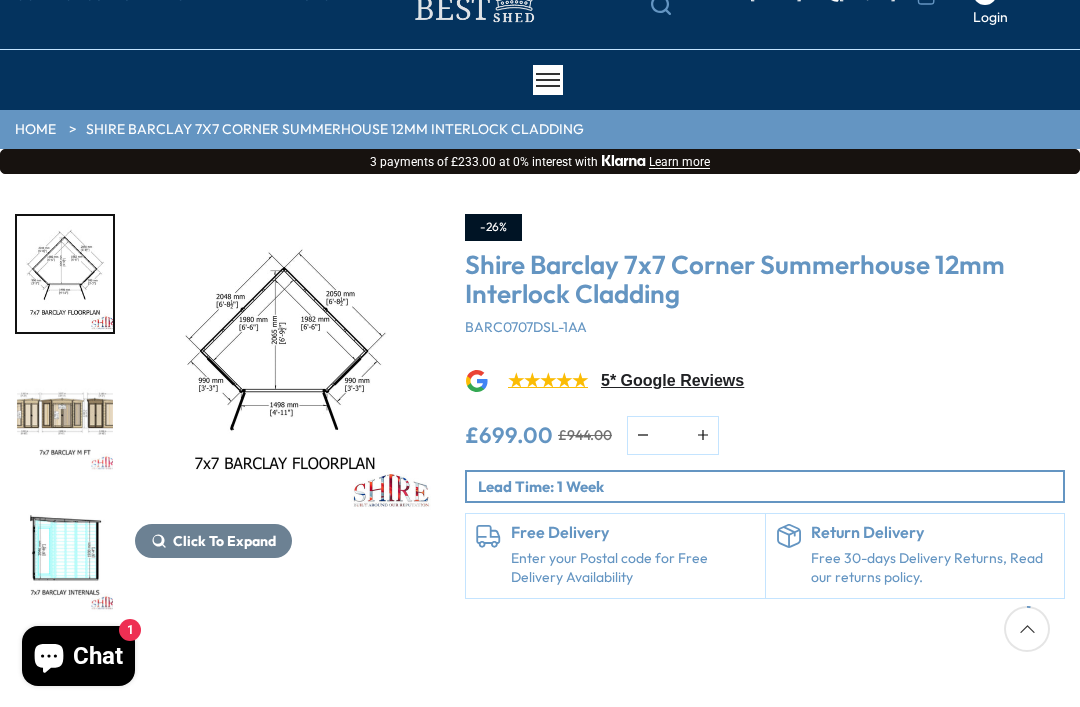 scroll, scrollTop: 87, scrollLeft: 0, axis: vertical 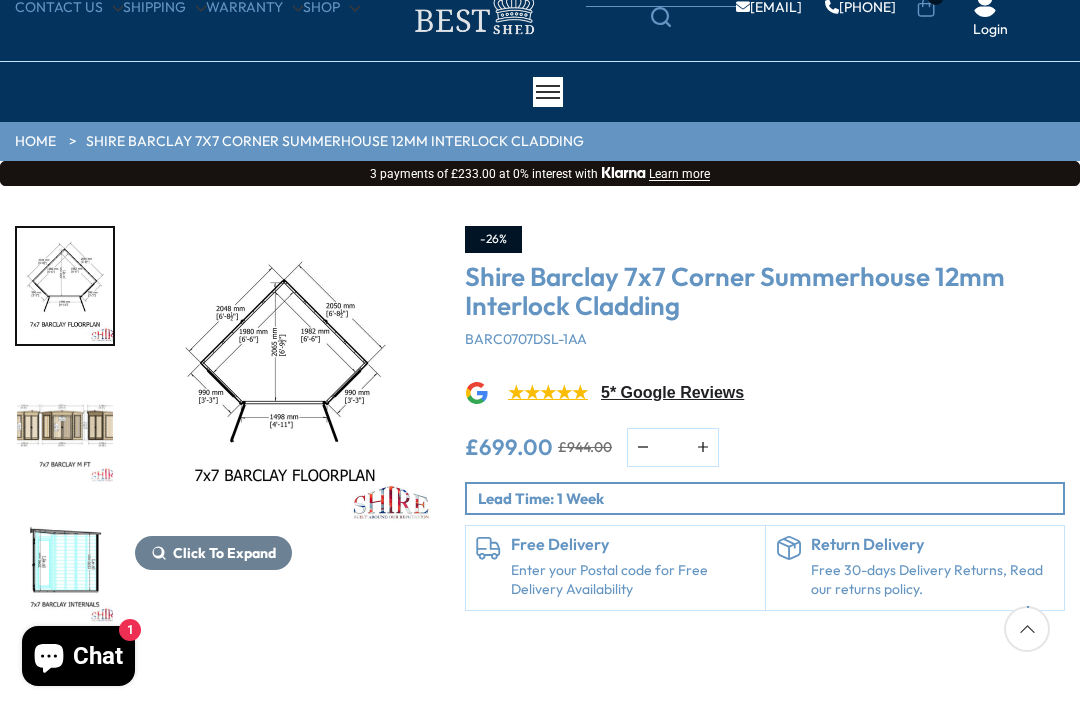 click on "5* Google Reviews" at bounding box center (672, 393) 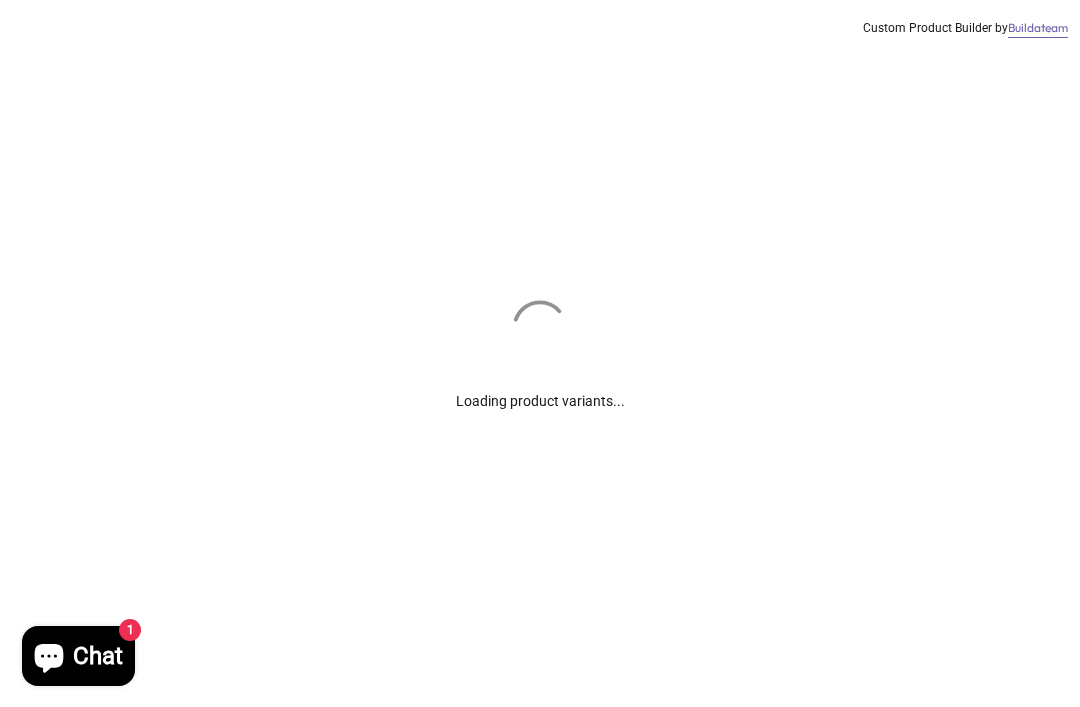 scroll, scrollTop: 87, scrollLeft: 0, axis: vertical 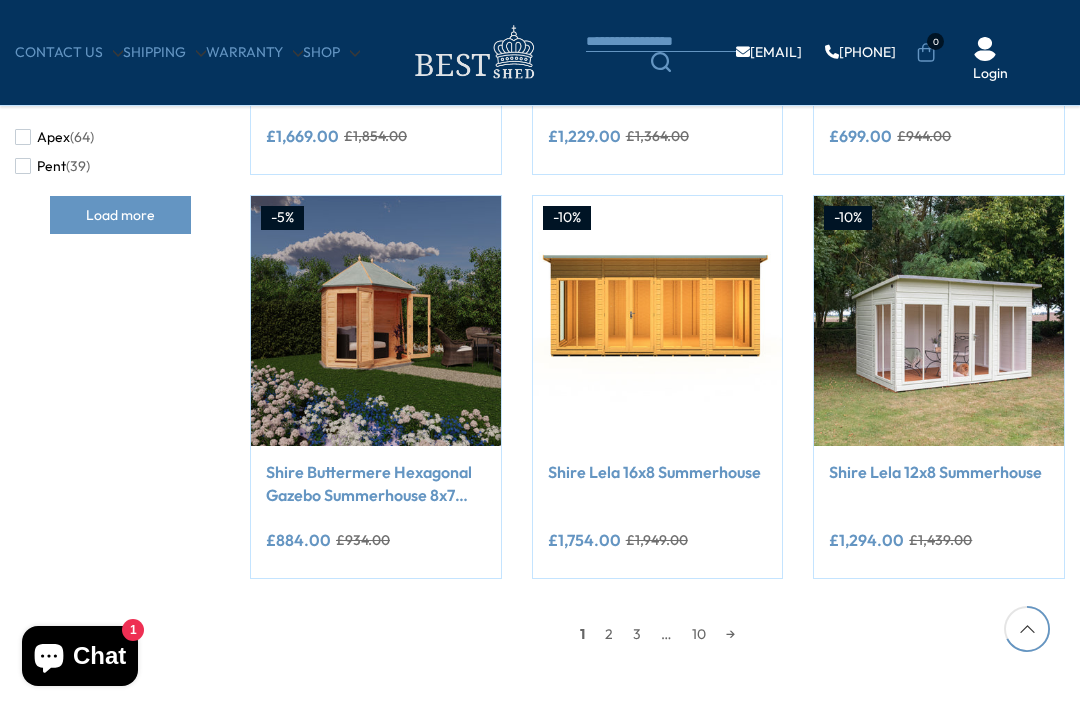click on "2" at bounding box center (609, 634) 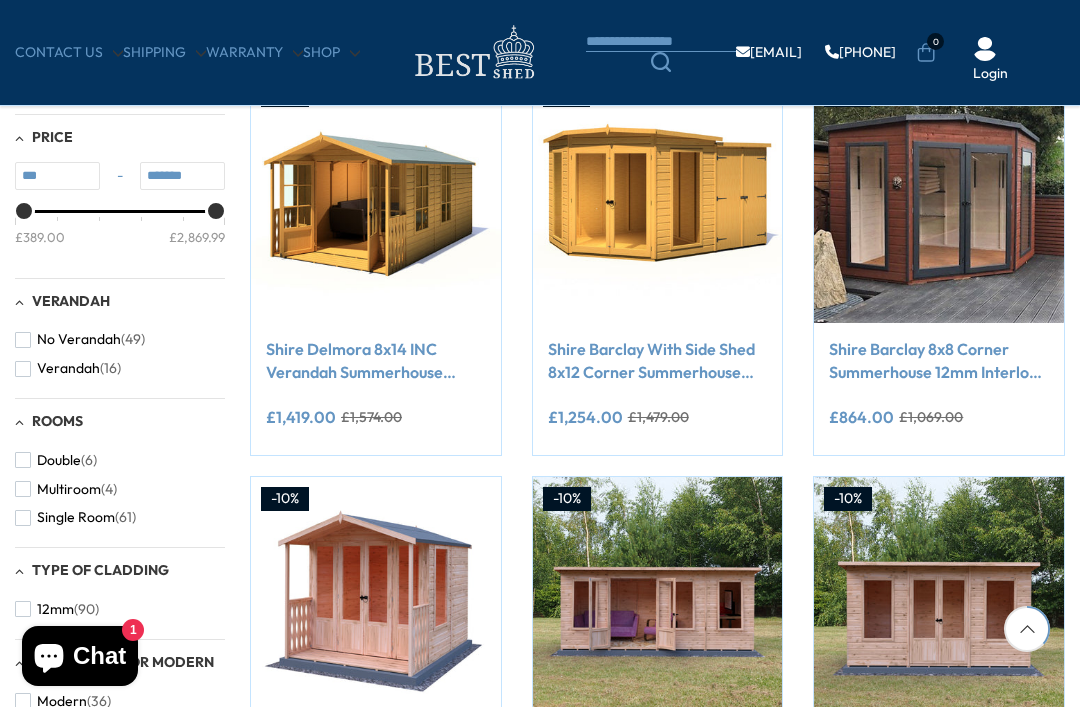 scroll, scrollTop: 789, scrollLeft: 0, axis: vertical 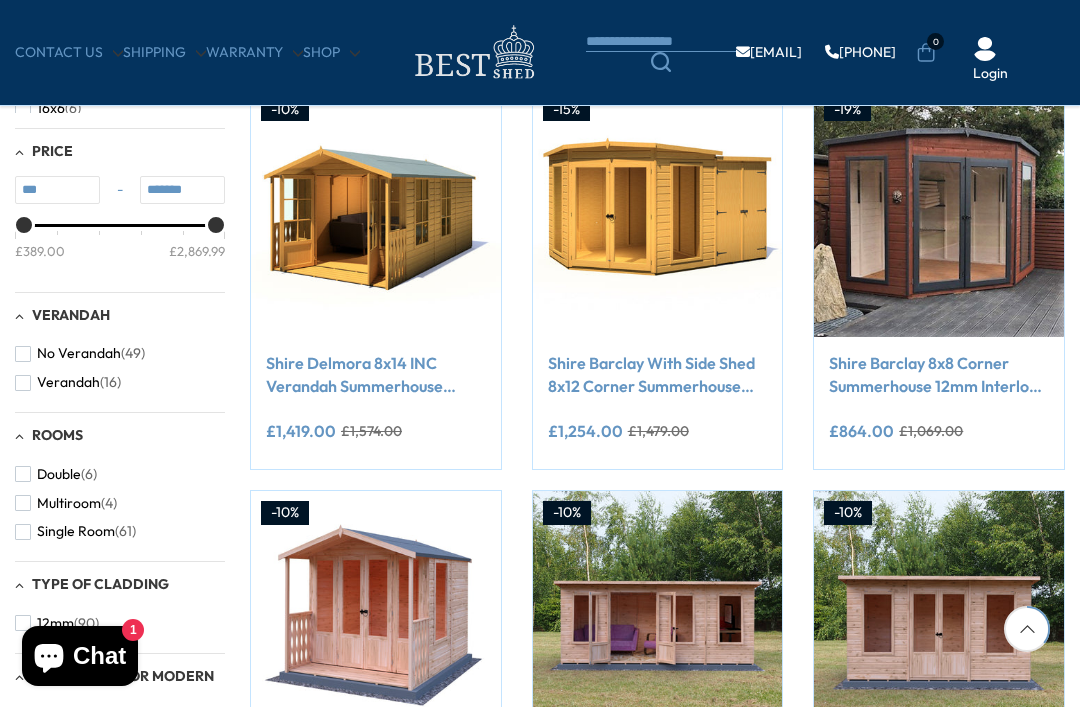 click on "Shire Barclay 8x8 Corner Summerhouse 12mm Interlock Cladding" at bounding box center [939, 374] 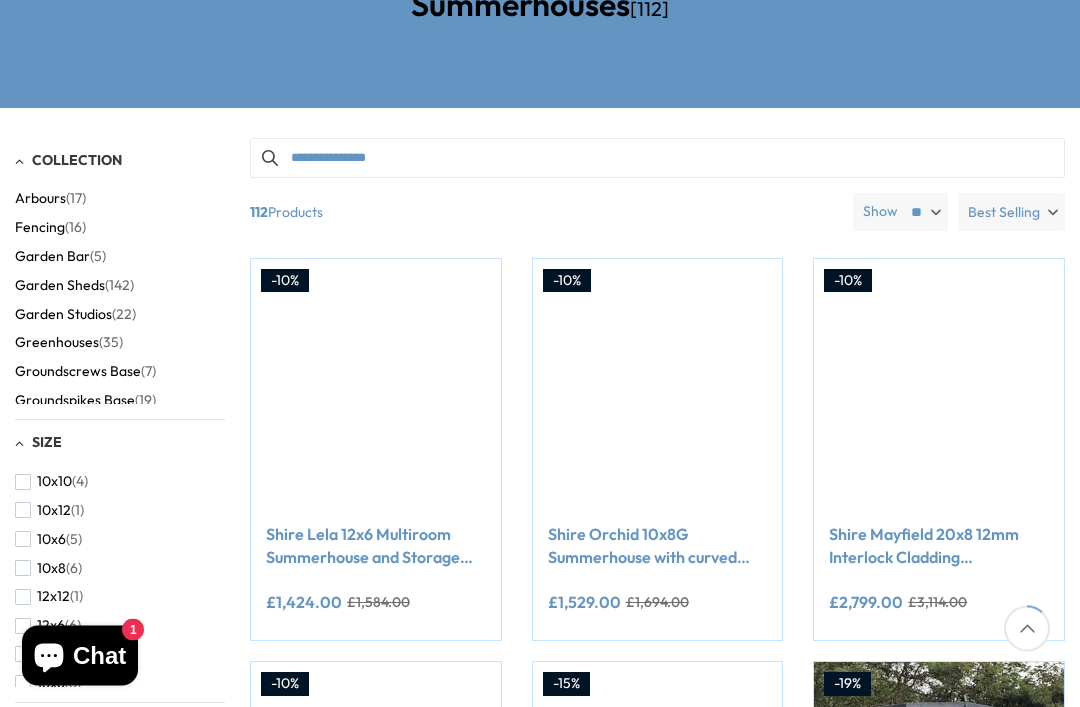 scroll, scrollTop: 321, scrollLeft: 0, axis: vertical 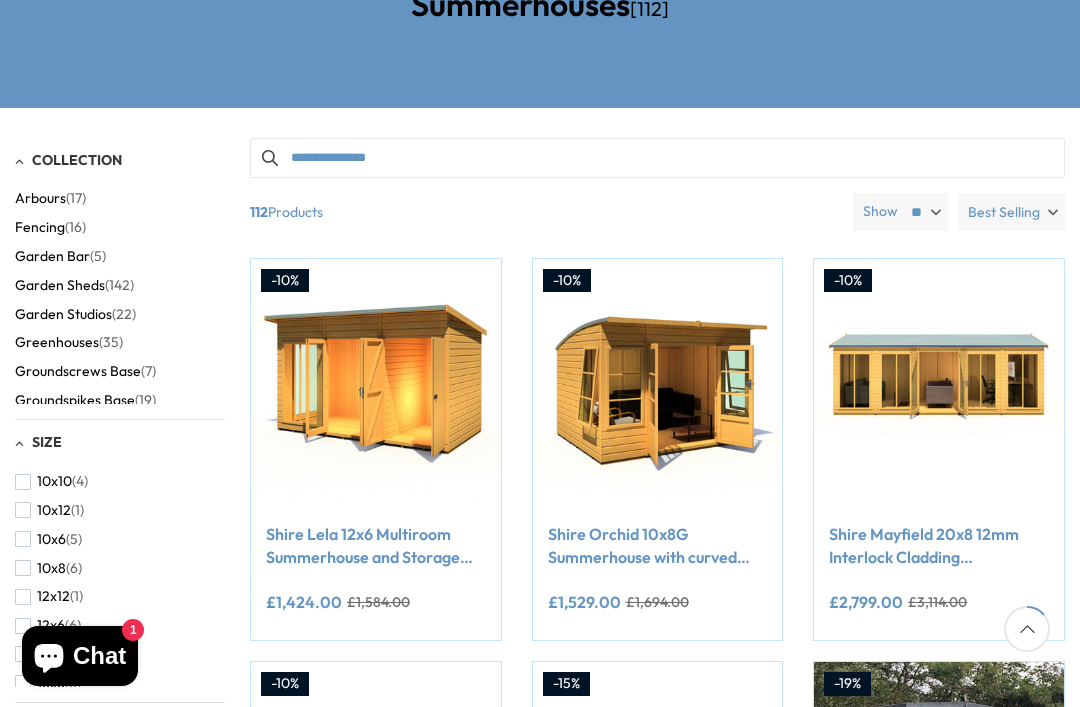 click on "Best Selling" at bounding box center (1011, 212) 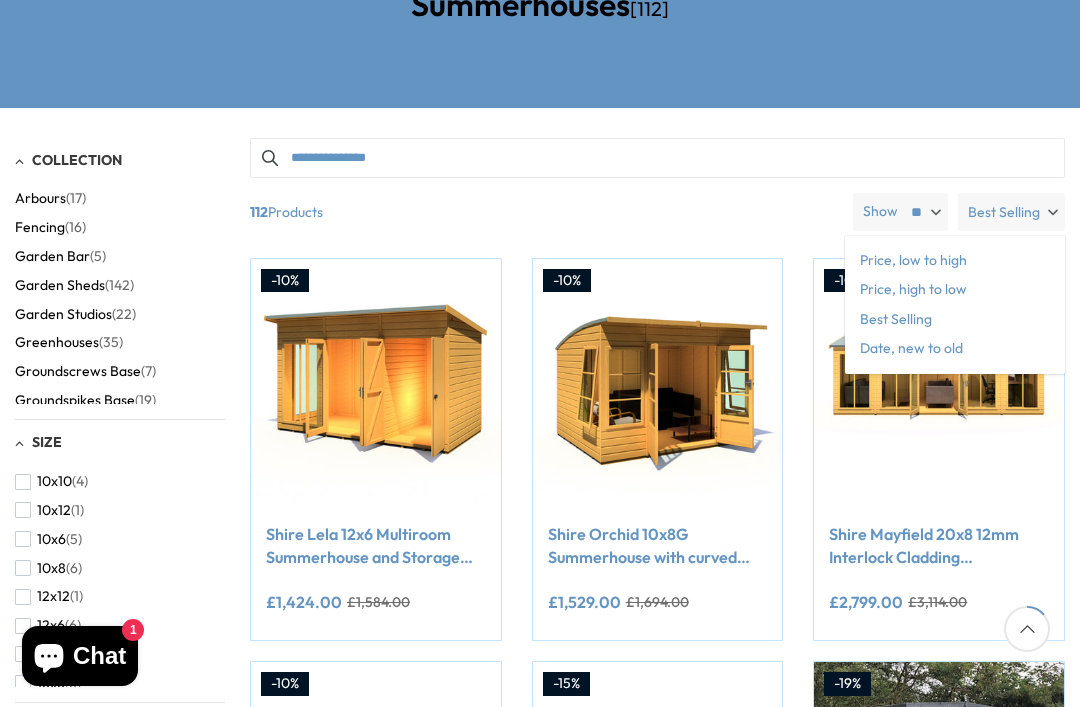 click on "Price, low to high" at bounding box center (955, 261) 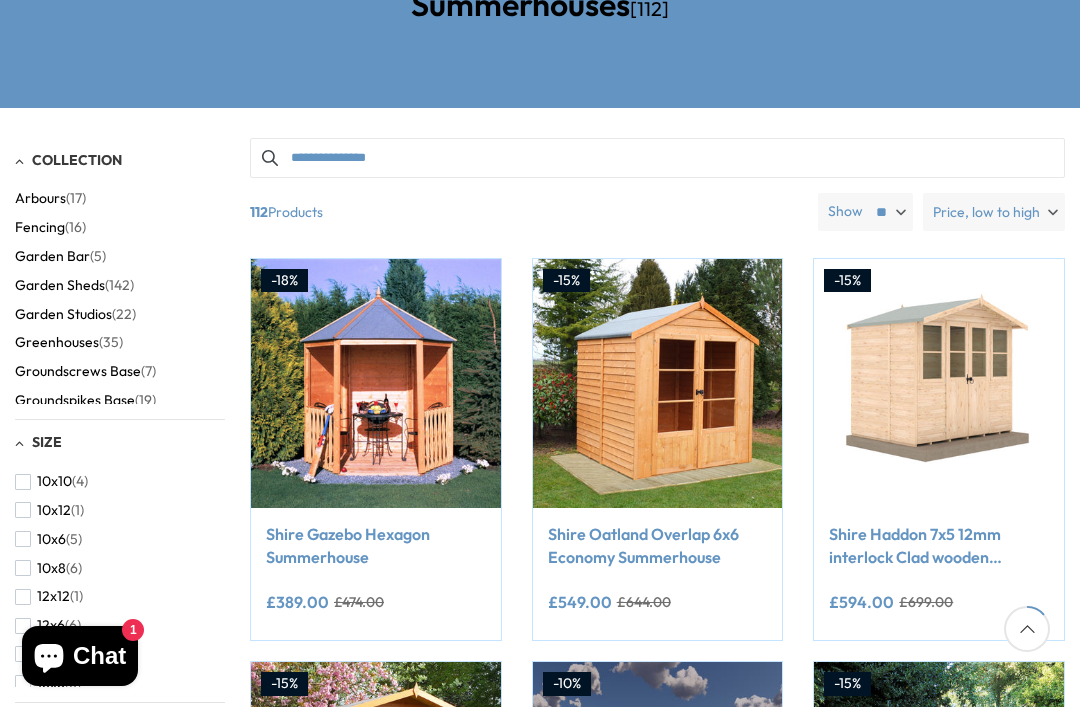 click on "** ** **" at bounding box center (889, 212) 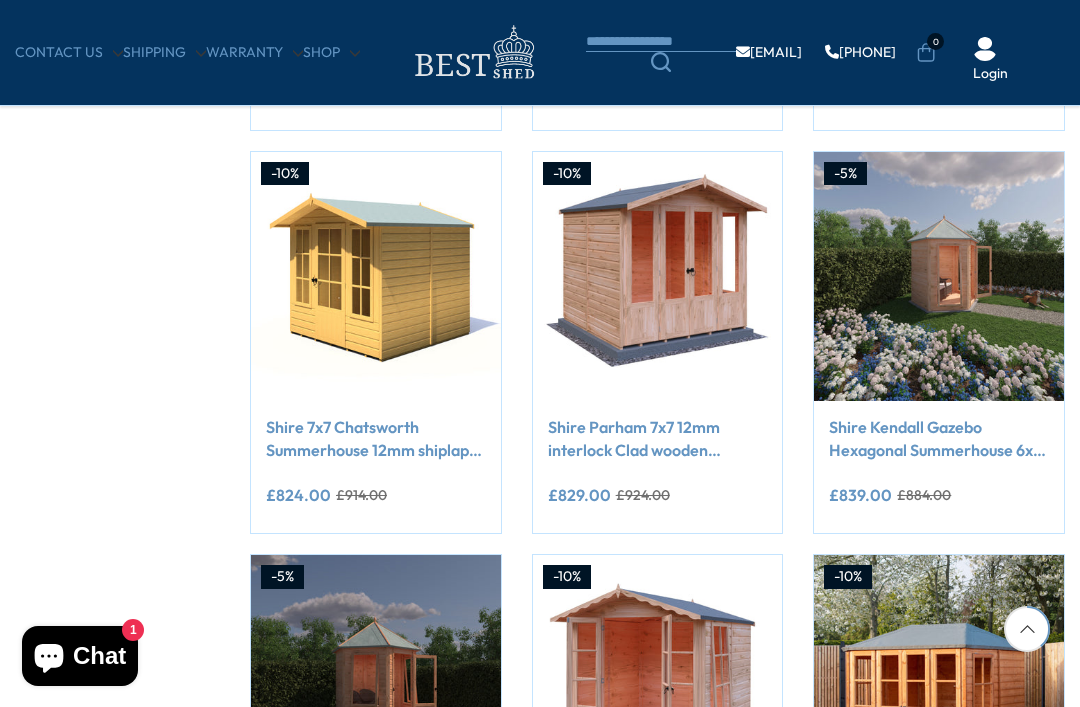 scroll, scrollTop: 2743, scrollLeft: 0, axis: vertical 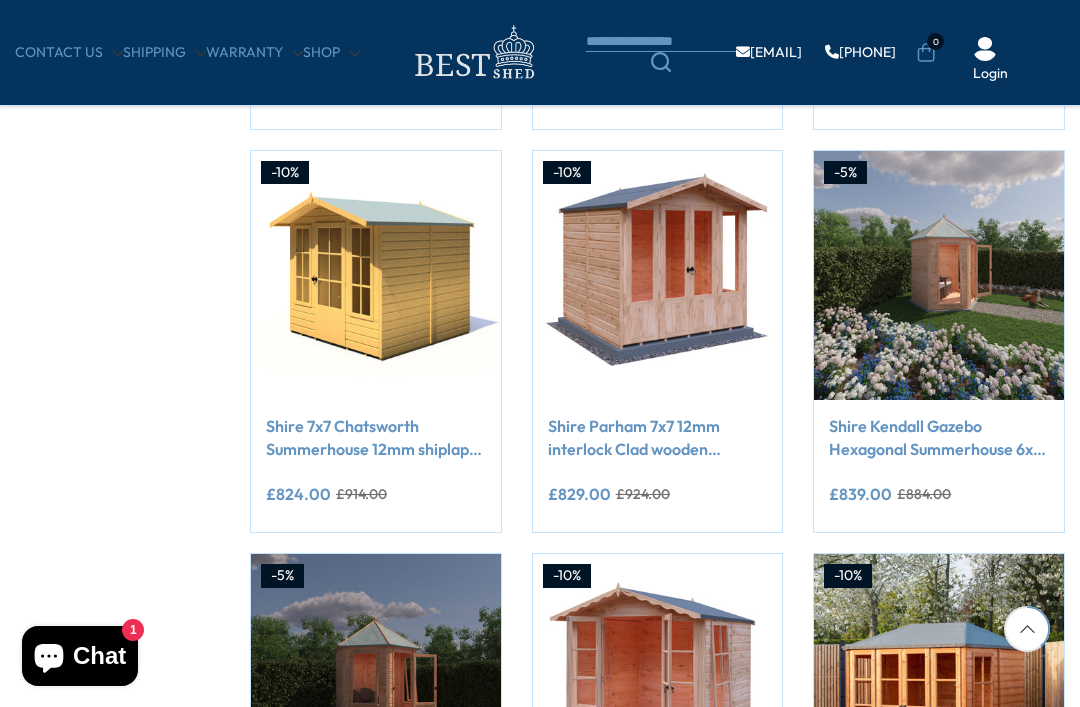 click on "Shire Kendall Gazebo Hexagonal Summerhouse 6x6 12mm Cladding" at bounding box center [939, 437] 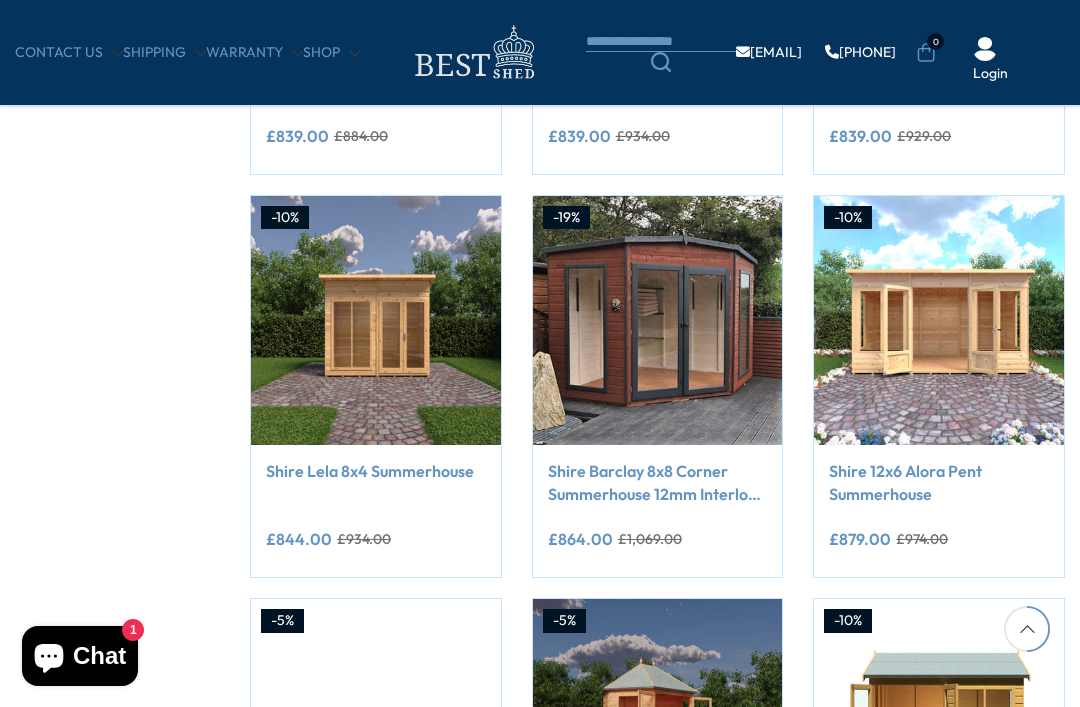 scroll, scrollTop: 3494, scrollLeft: 0, axis: vertical 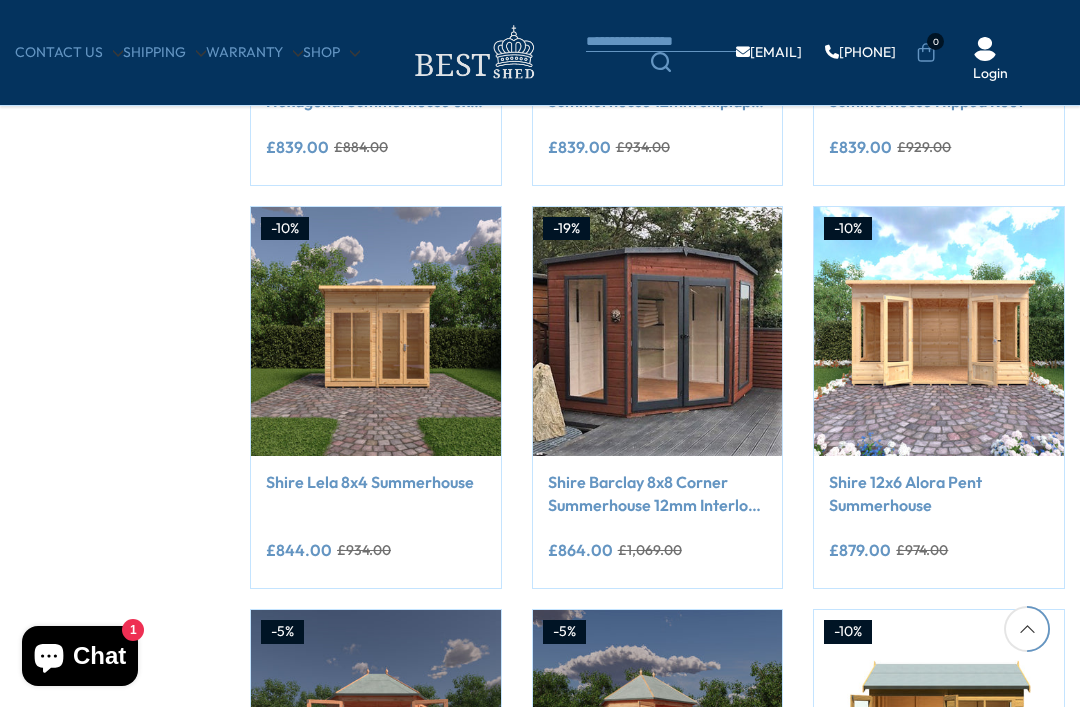 click on "Shire Barclay 8x8 Corner Summerhouse 12mm Interlock Cladding" at bounding box center [658, 493] 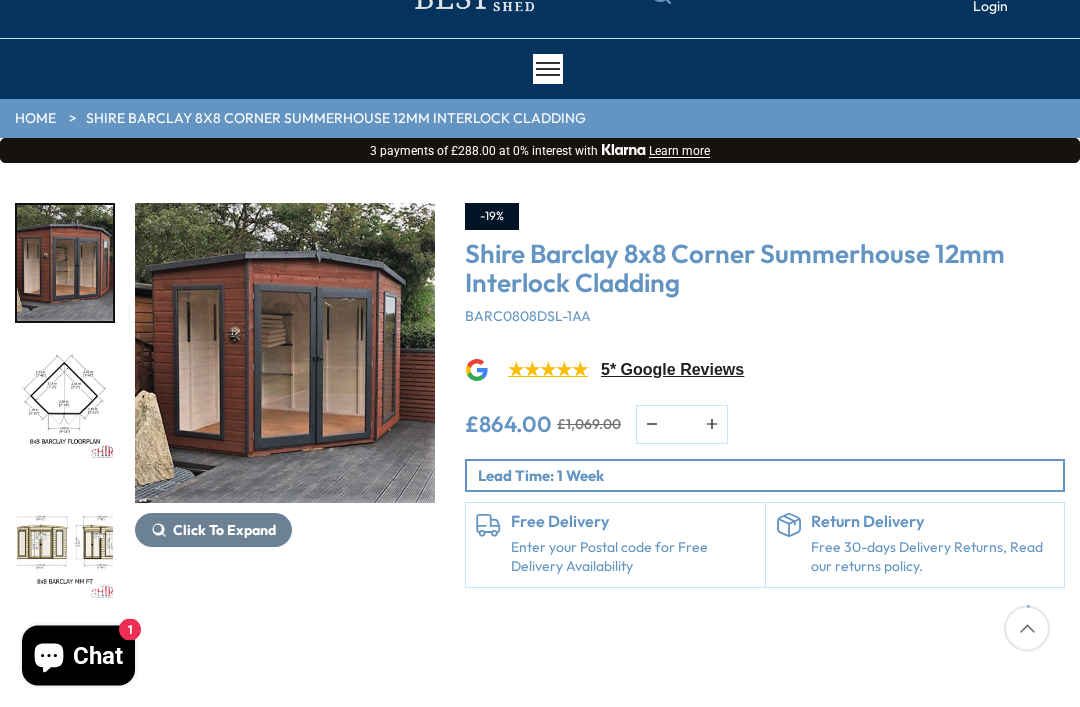 scroll, scrollTop: 107, scrollLeft: 0, axis: vertical 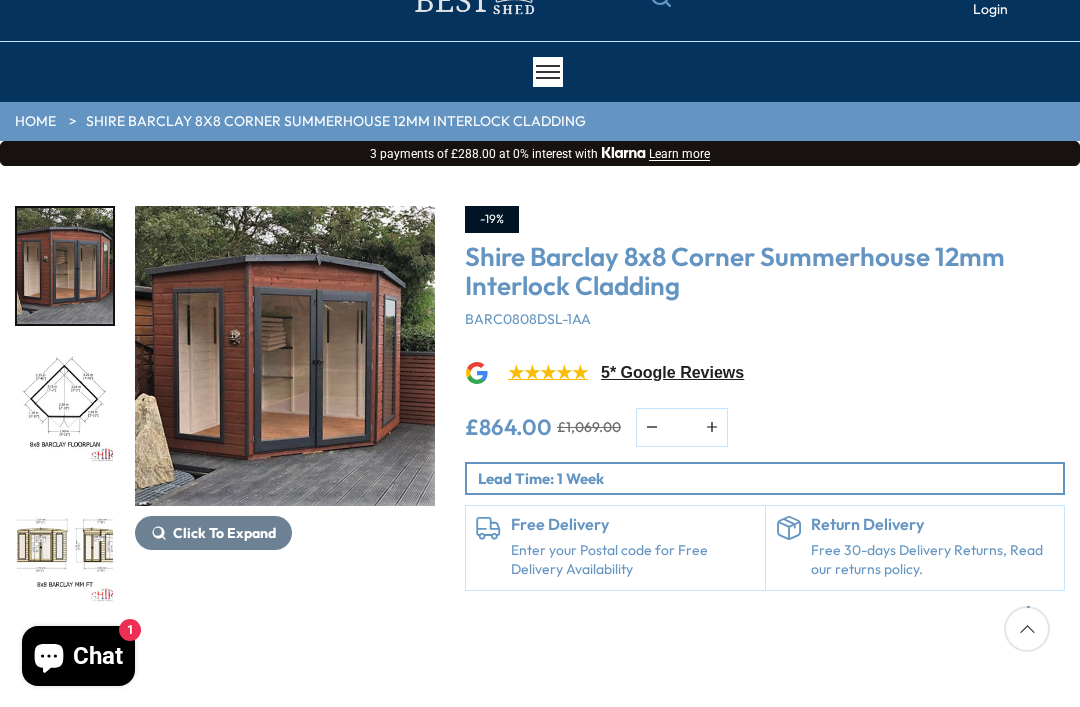 click at bounding box center [65, 546] 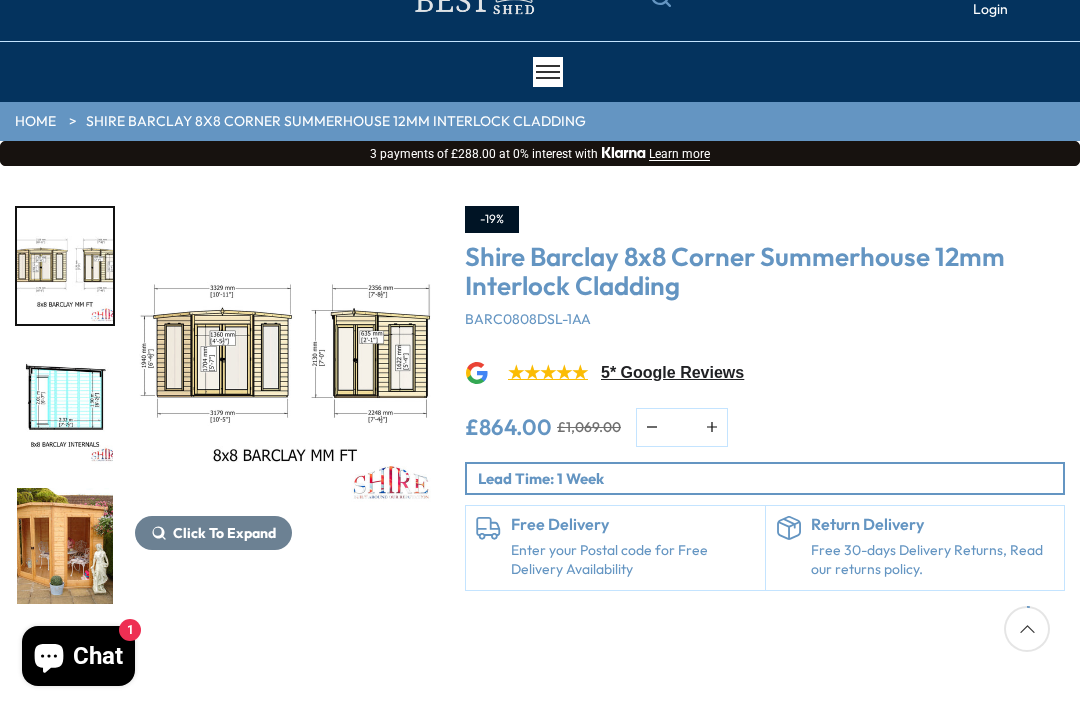 click at bounding box center [65, 406] 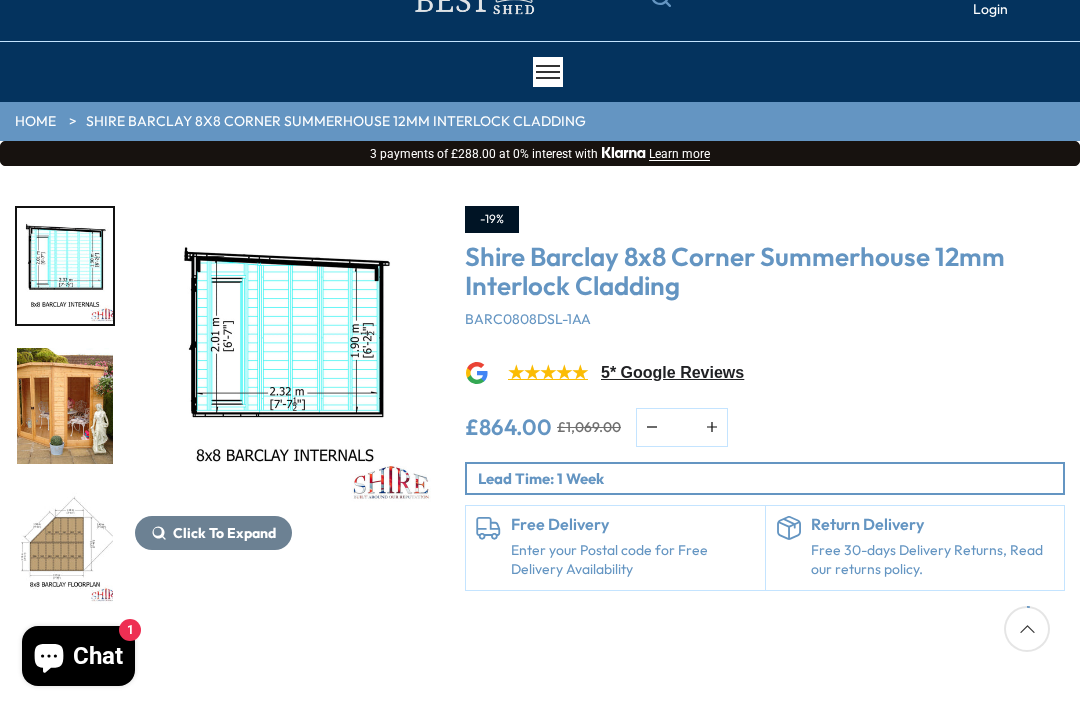 click at bounding box center [75, 406] 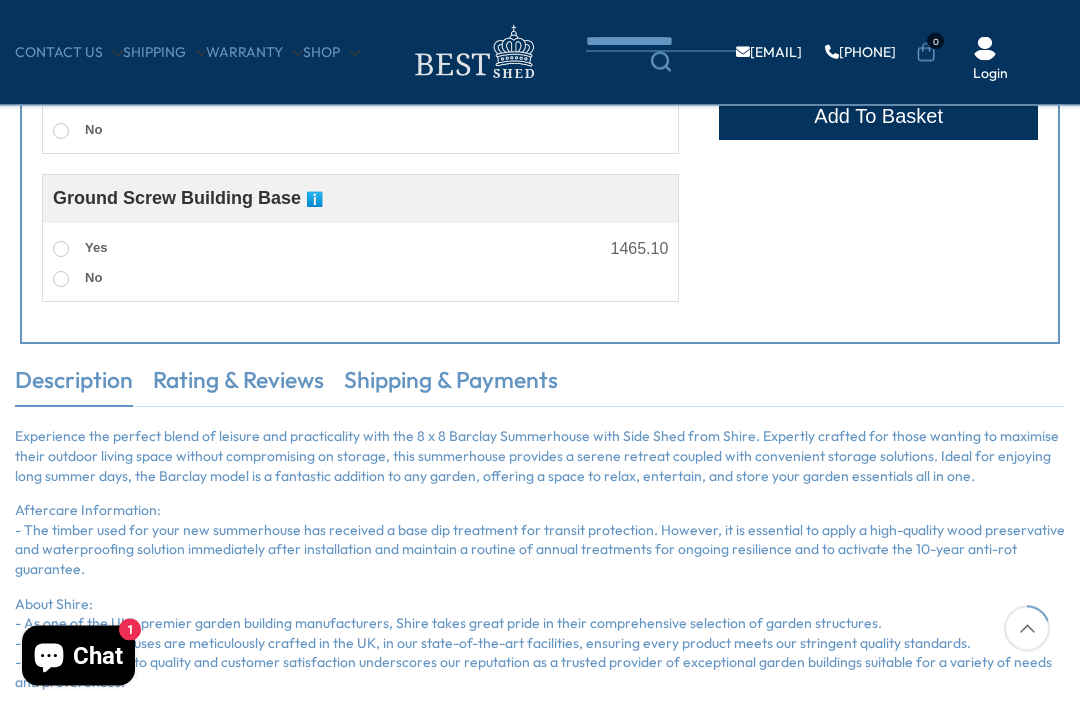 scroll, scrollTop: 1059, scrollLeft: 0, axis: vertical 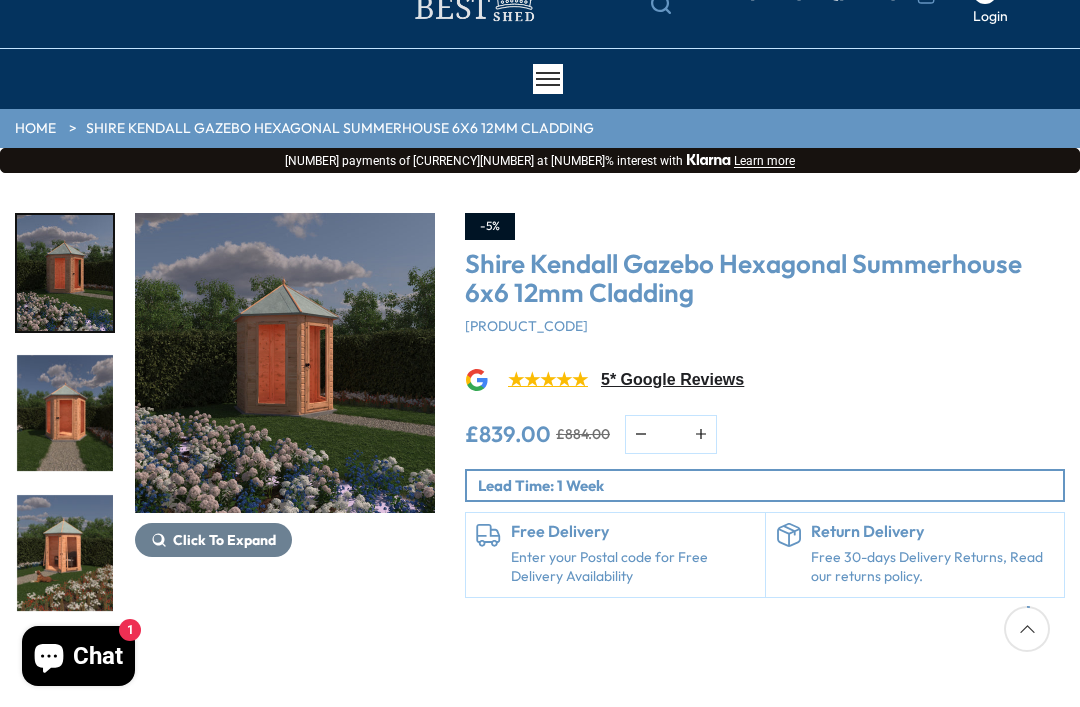 click at bounding box center (65, 413) 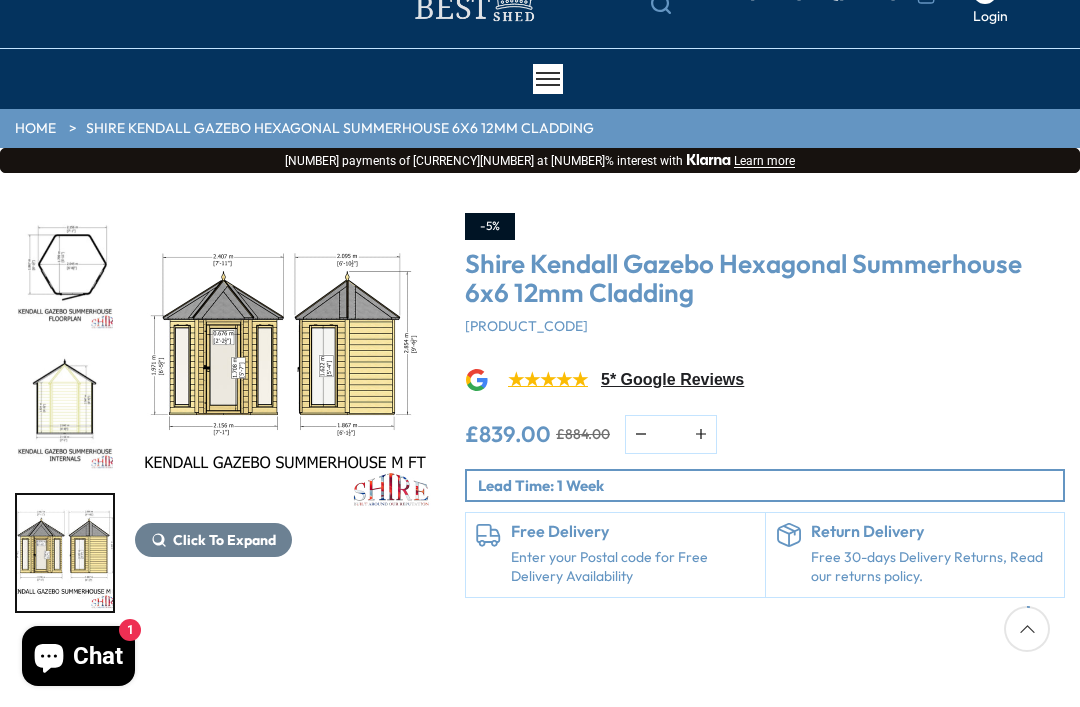 scroll, scrollTop: 164, scrollLeft: 0, axis: vertical 